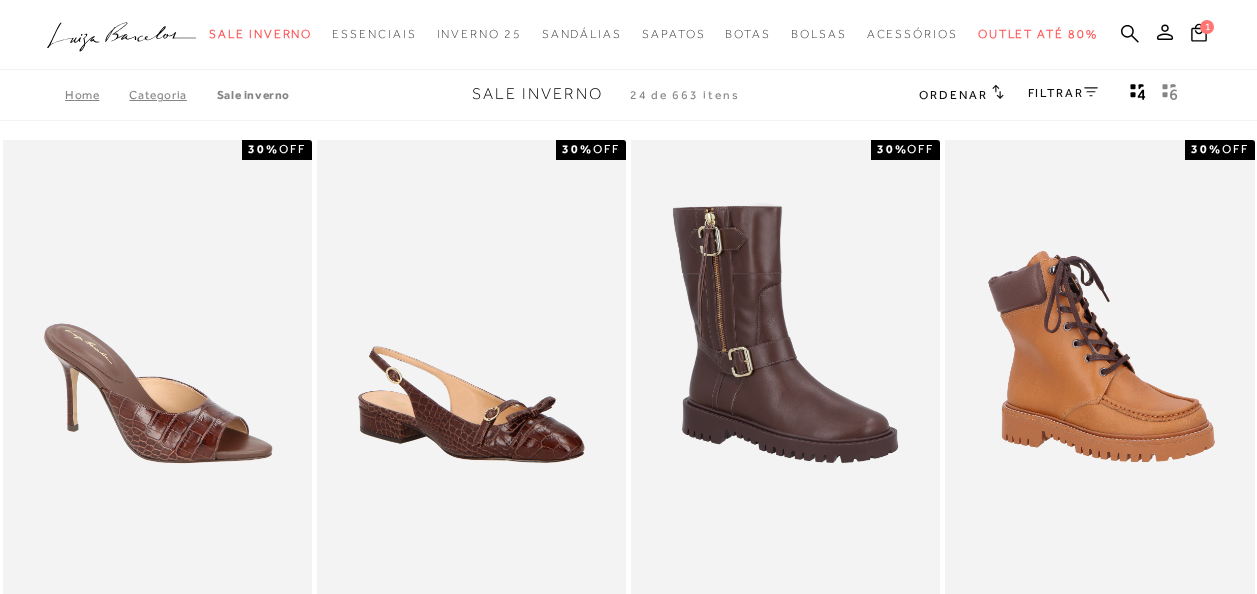 scroll, scrollTop: 0, scrollLeft: 0, axis: both 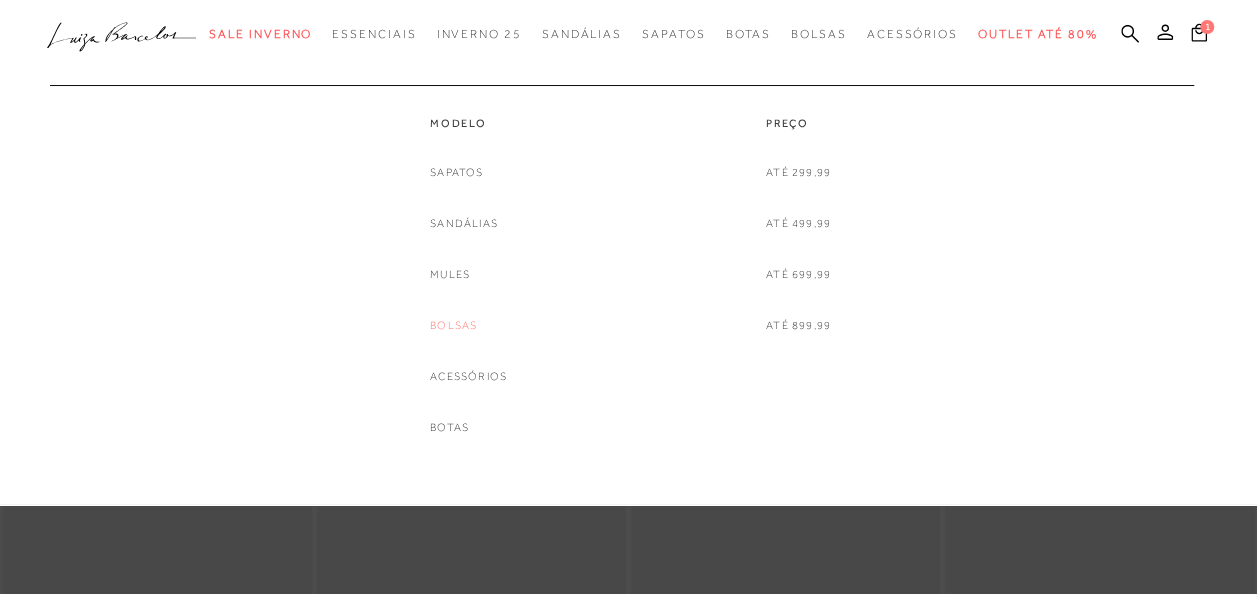click on "Bolsas" at bounding box center (453, 325) 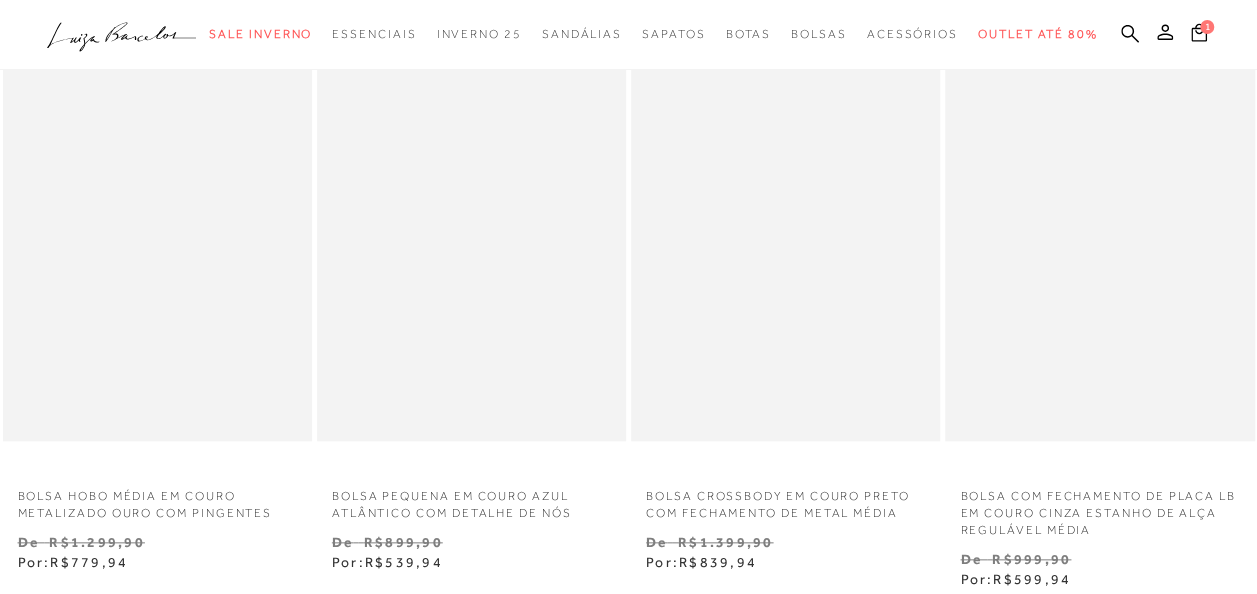 scroll, scrollTop: 823, scrollLeft: 0, axis: vertical 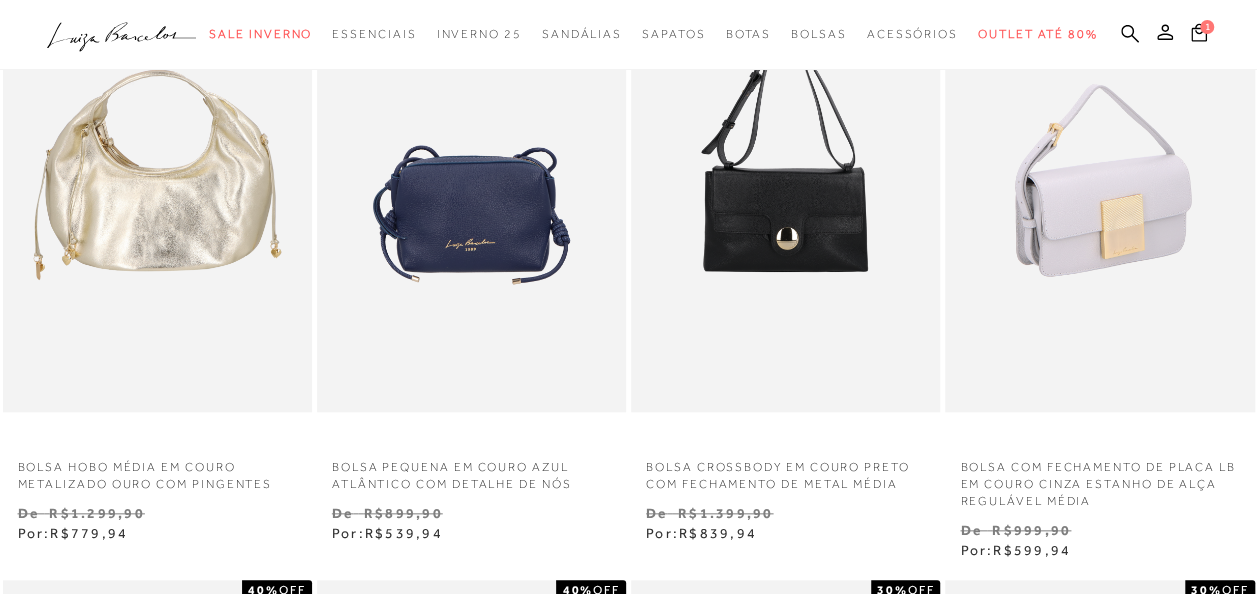 click at bounding box center [1100, 180] 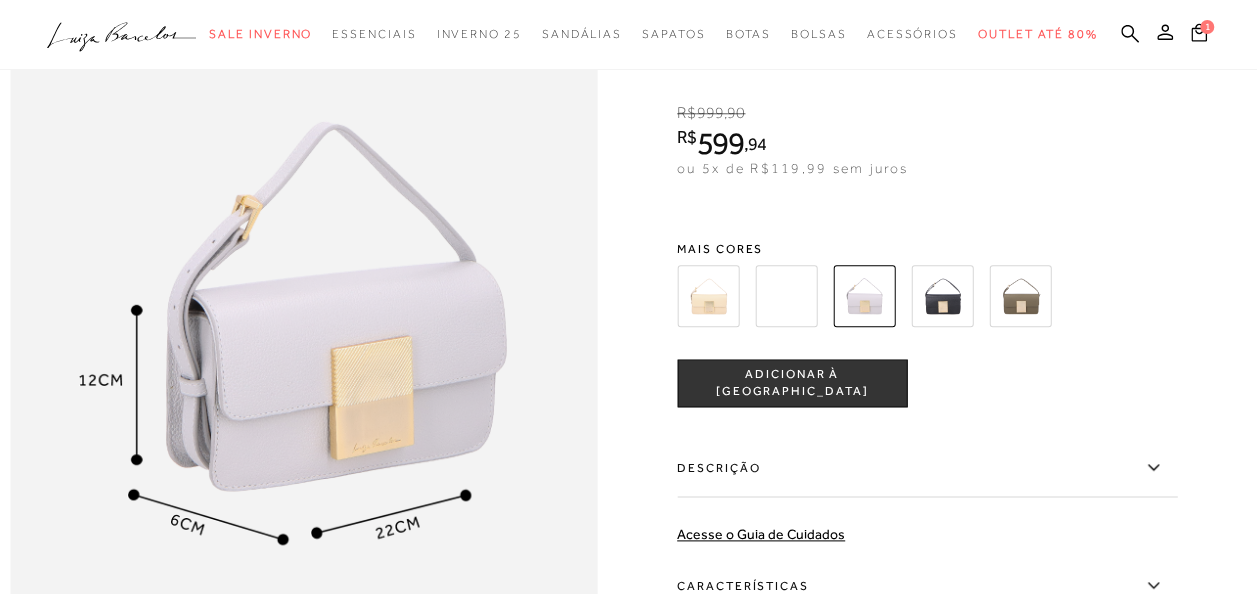 scroll, scrollTop: 892, scrollLeft: 0, axis: vertical 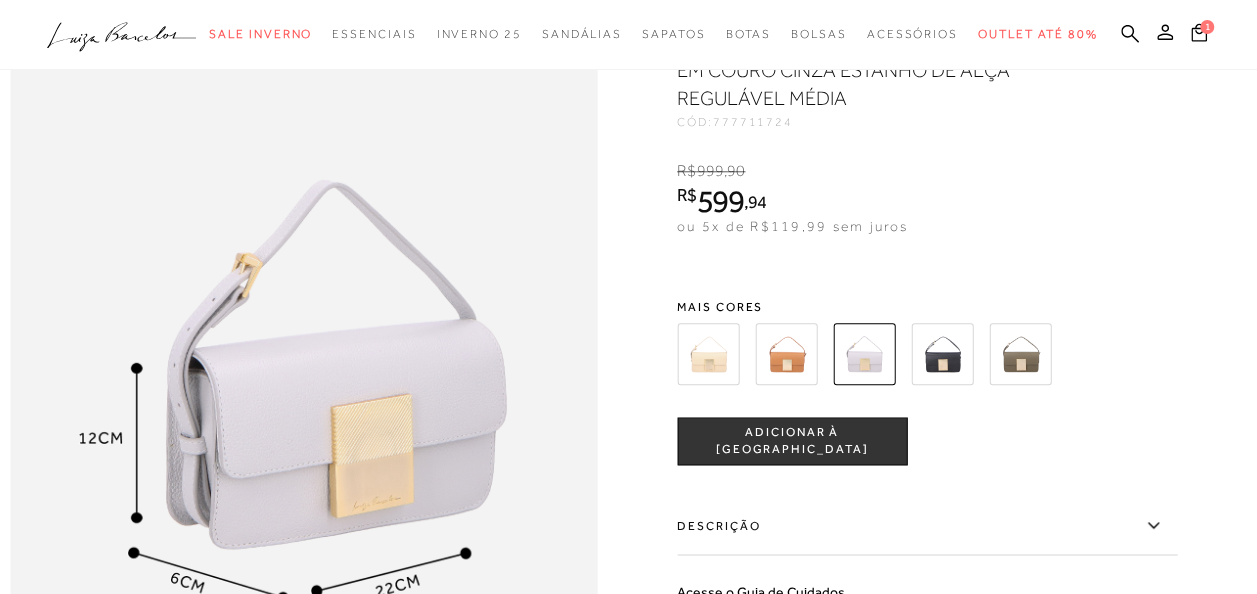 click at bounding box center [942, 354] 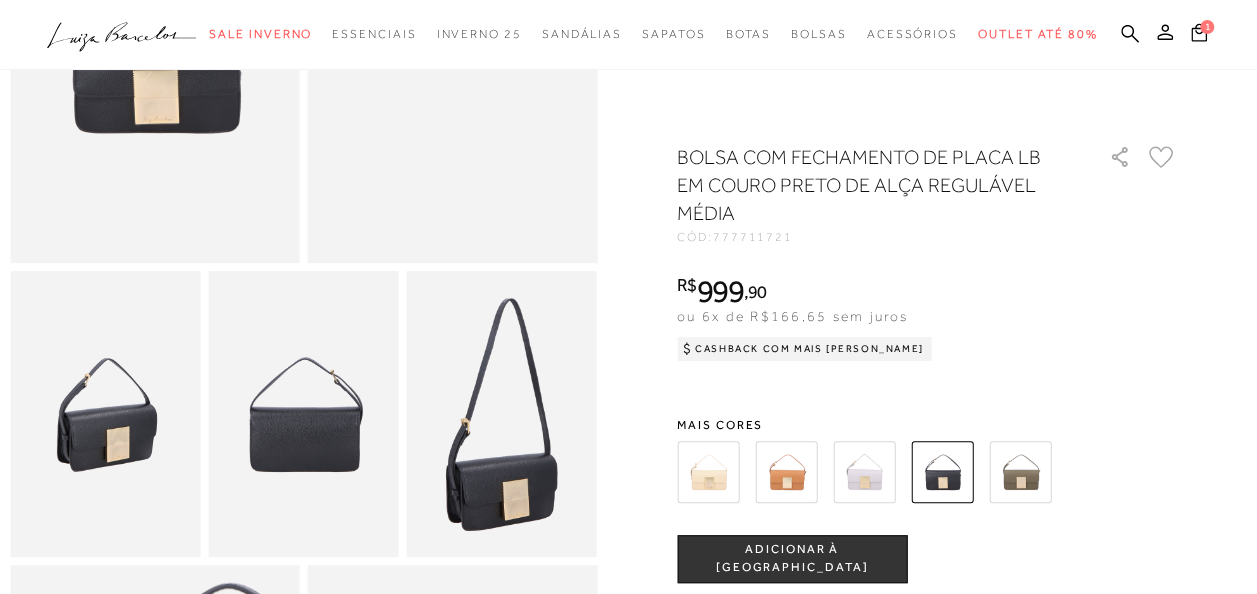 scroll, scrollTop: 317, scrollLeft: 0, axis: vertical 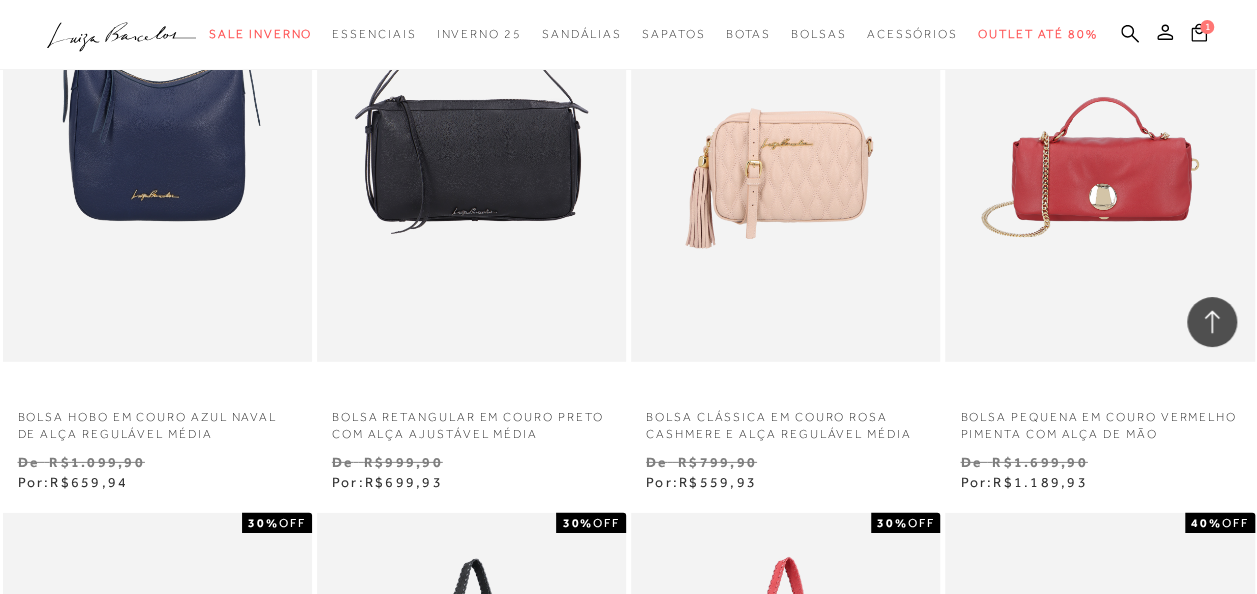 drag, startPoint x: 426, startPoint y: 410, endPoint x: 1247, endPoint y: 463, distance: 822.7089 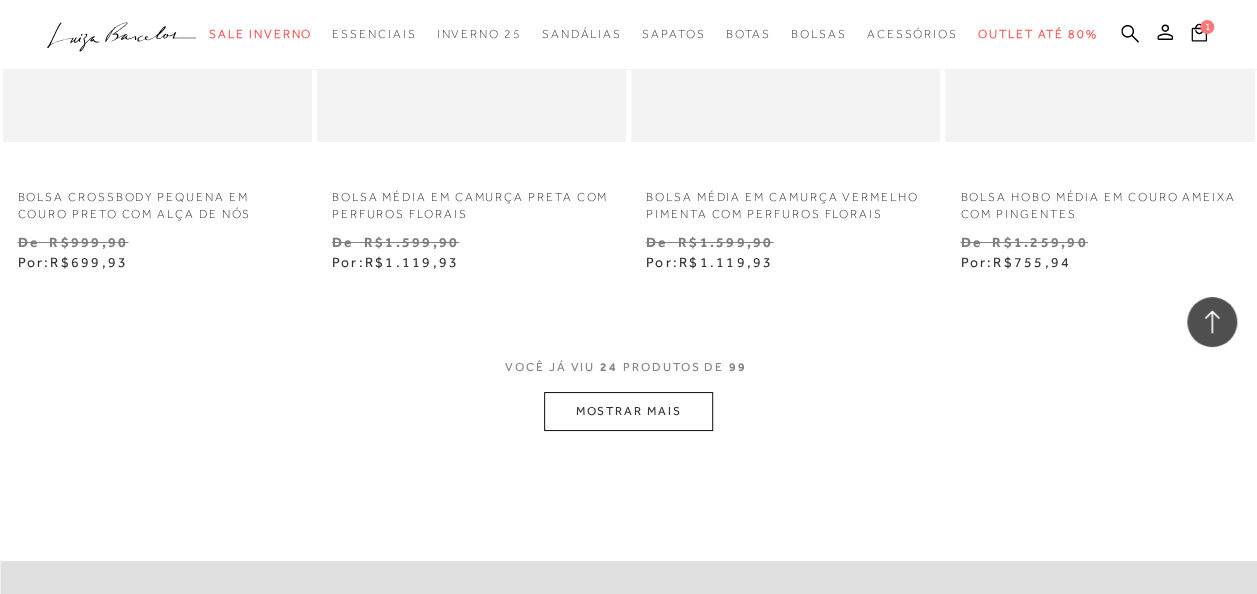 scroll, scrollTop: 3605, scrollLeft: 0, axis: vertical 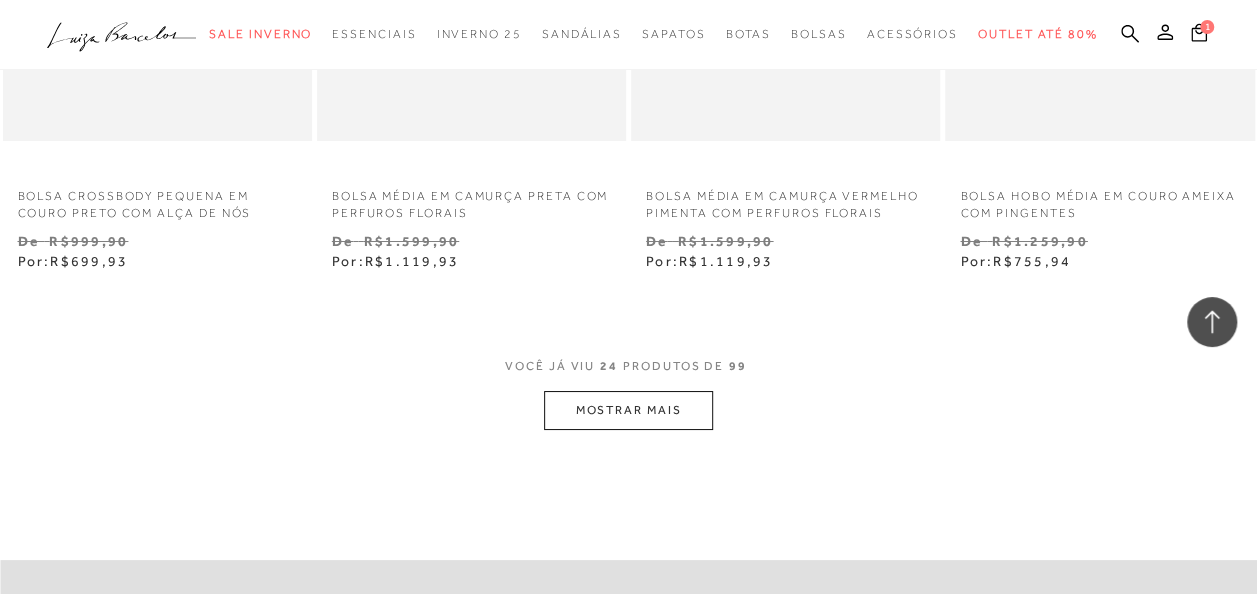 drag, startPoint x: 1247, startPoint y: 463, endPoint x: 659, endPoint y: 530, distance: 591.8049 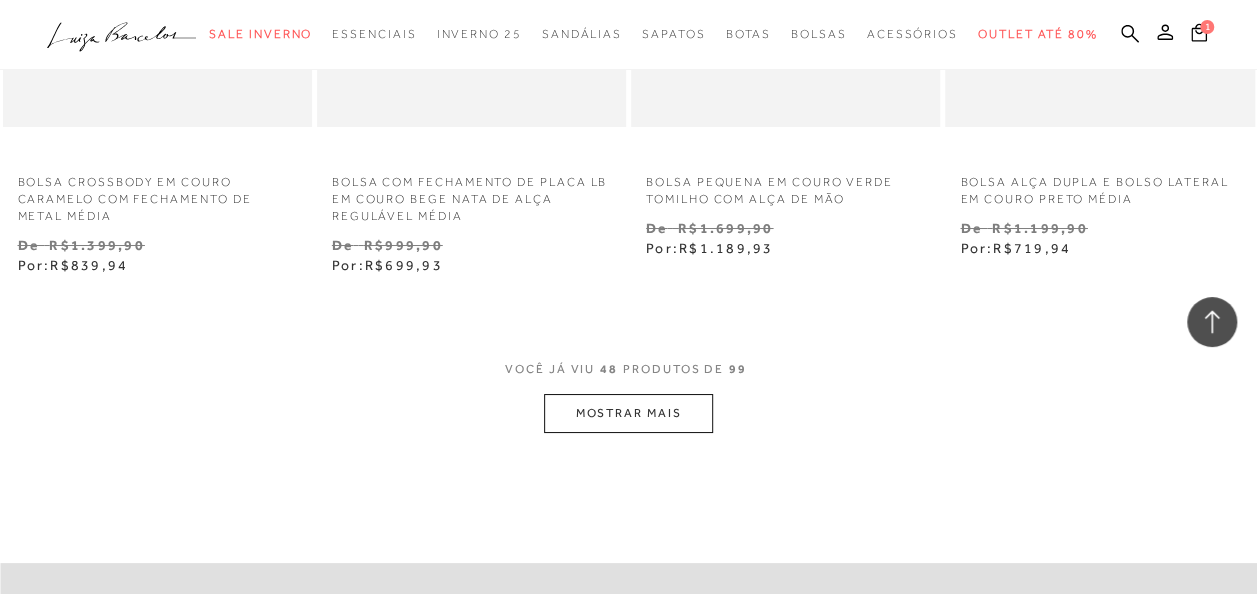 scroll, scrollTop: 7377, scrollLeft: 0, axis: vertical 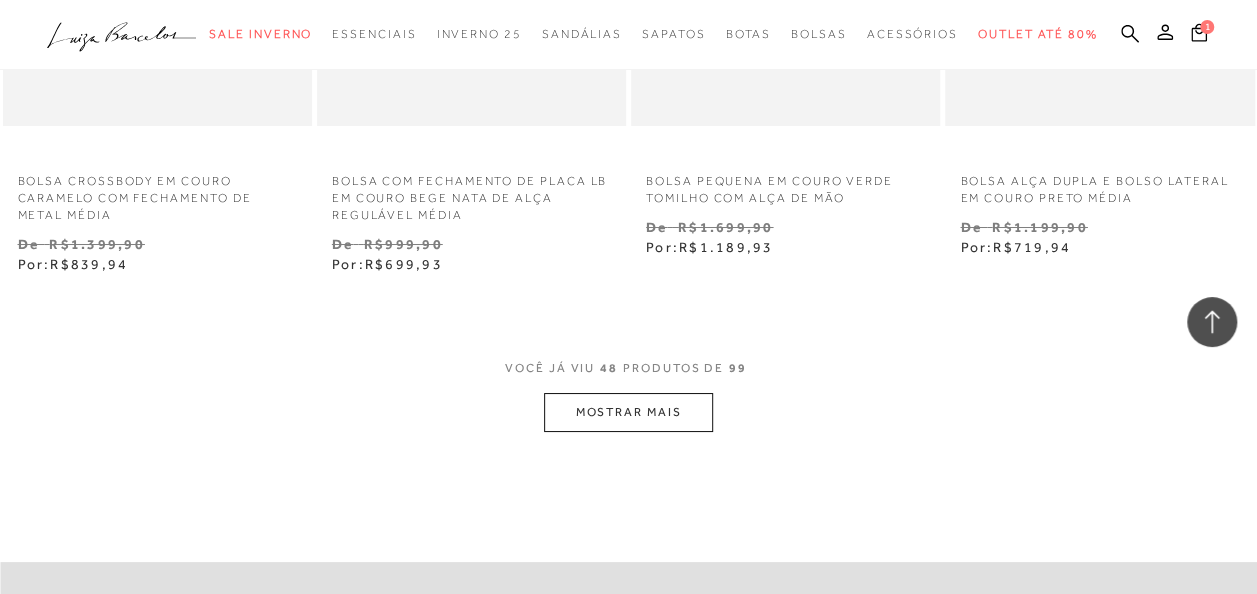 click on "Home
Categoria
Modelo
[GEOGRAPHIC_DATA]
Bolsas
48 de 99 itens
Ordenar
Ordenar por
Padrão" at bounding box center (628, -3398) 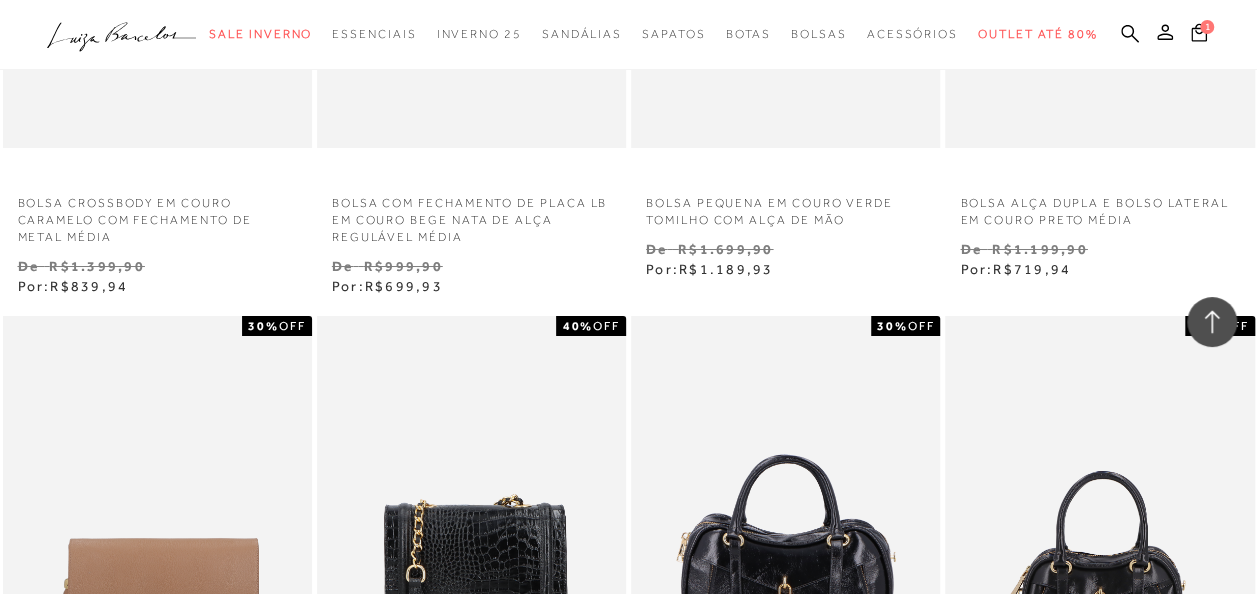 scroll, scrollTop: 7612, scrollLeft: 0, axis: vertical 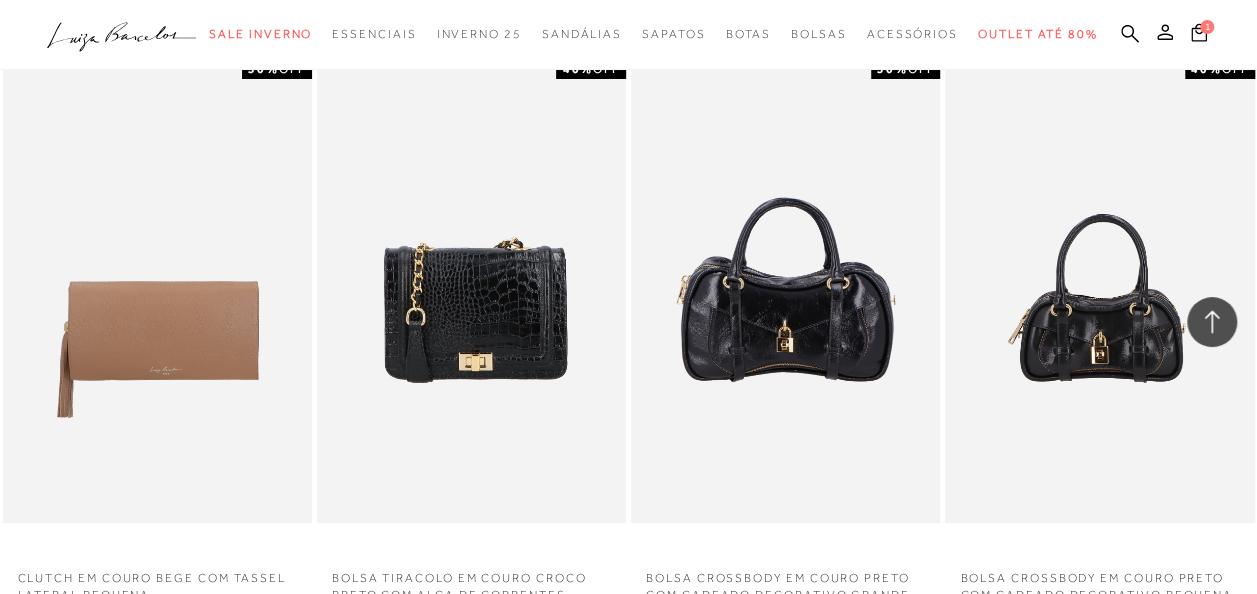 click at bounding box center (786, 291) 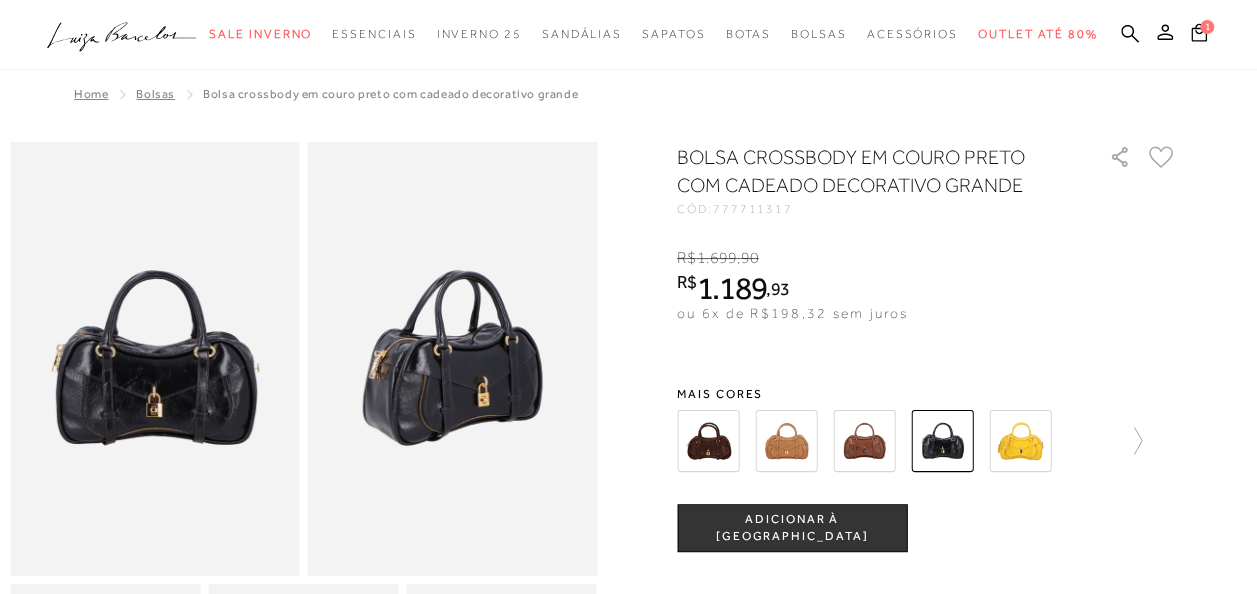 scroll, scrollTop: 36, scrollLeft: 0, axis: vertical 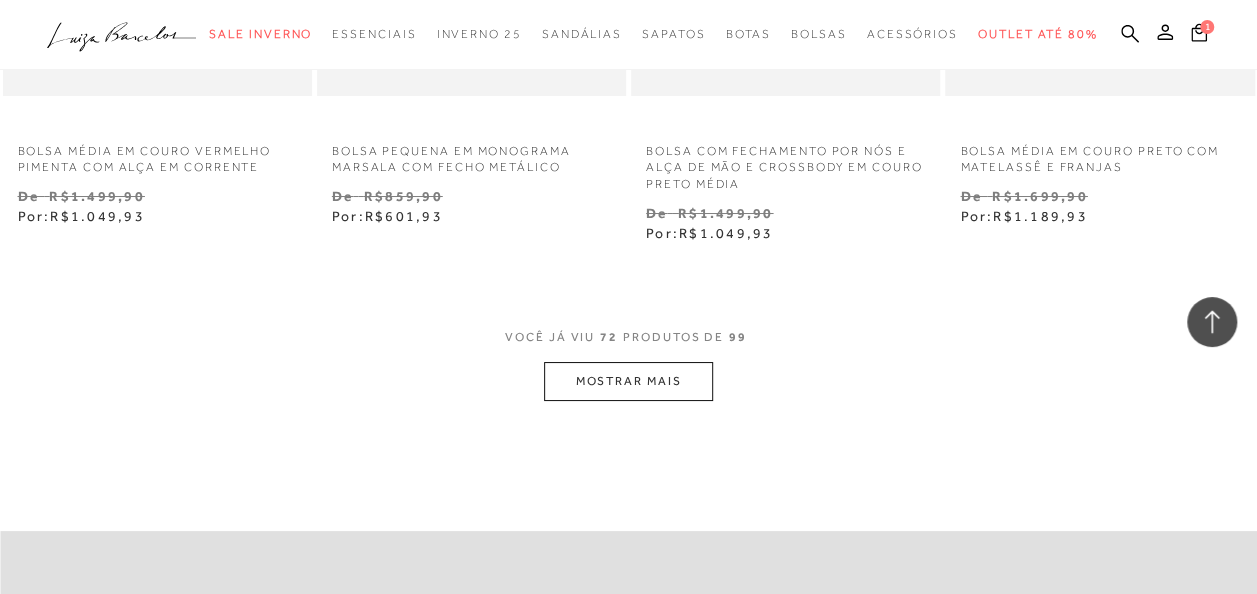 click on "MOSTRAR MAIS" at bounding box center (628, 381) 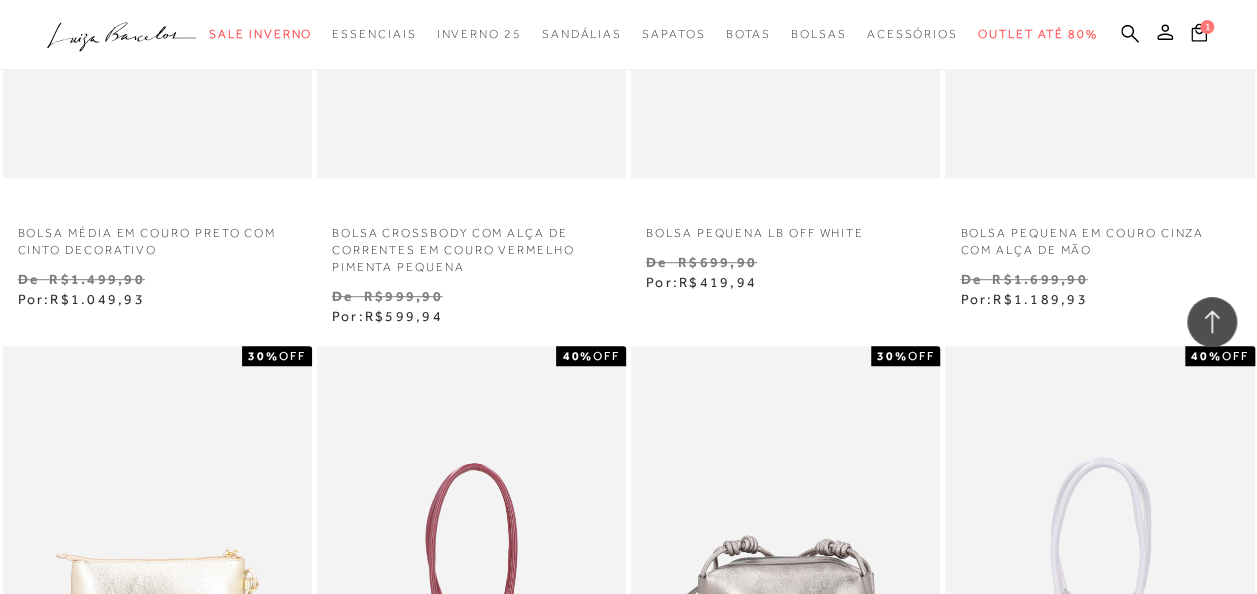 scroll, scrollTop: 11480, scrollLeft: 0, axis: vertical 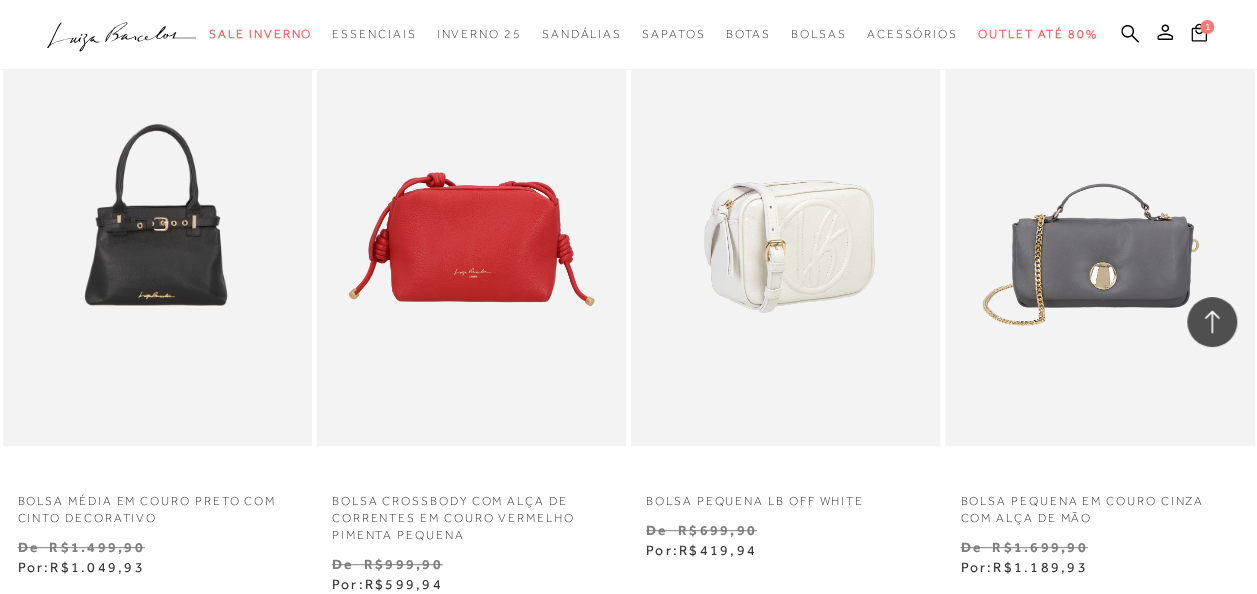 click at bounding box center [786, 215] 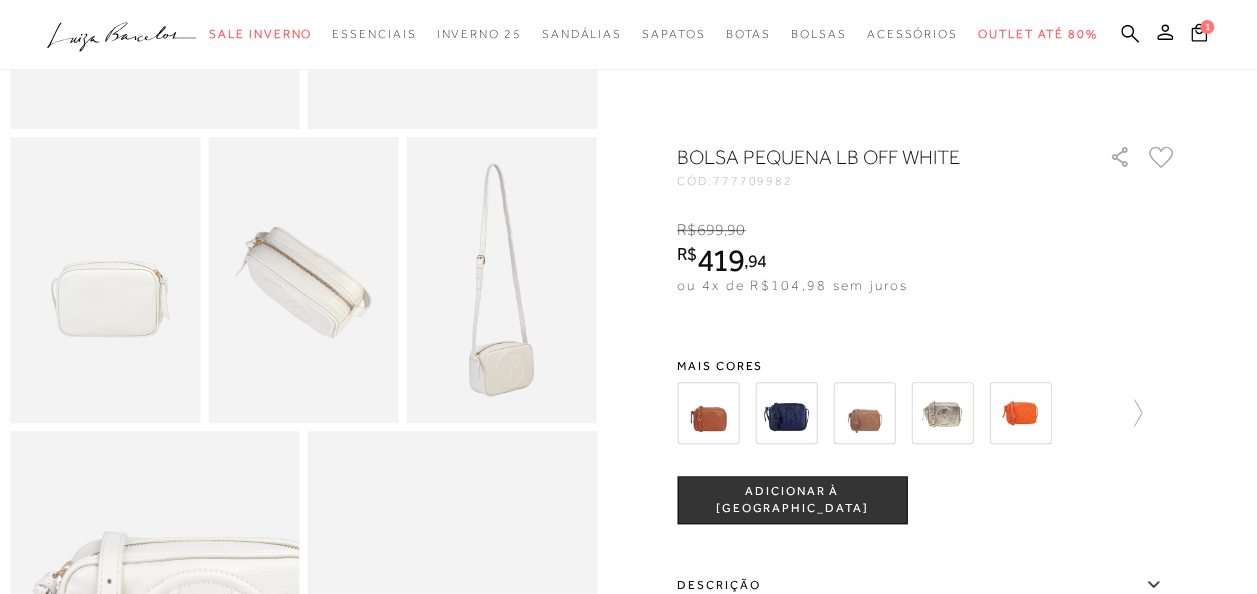 scroll, scrollTop: 445, scrollLeft: 0, axis: vertical 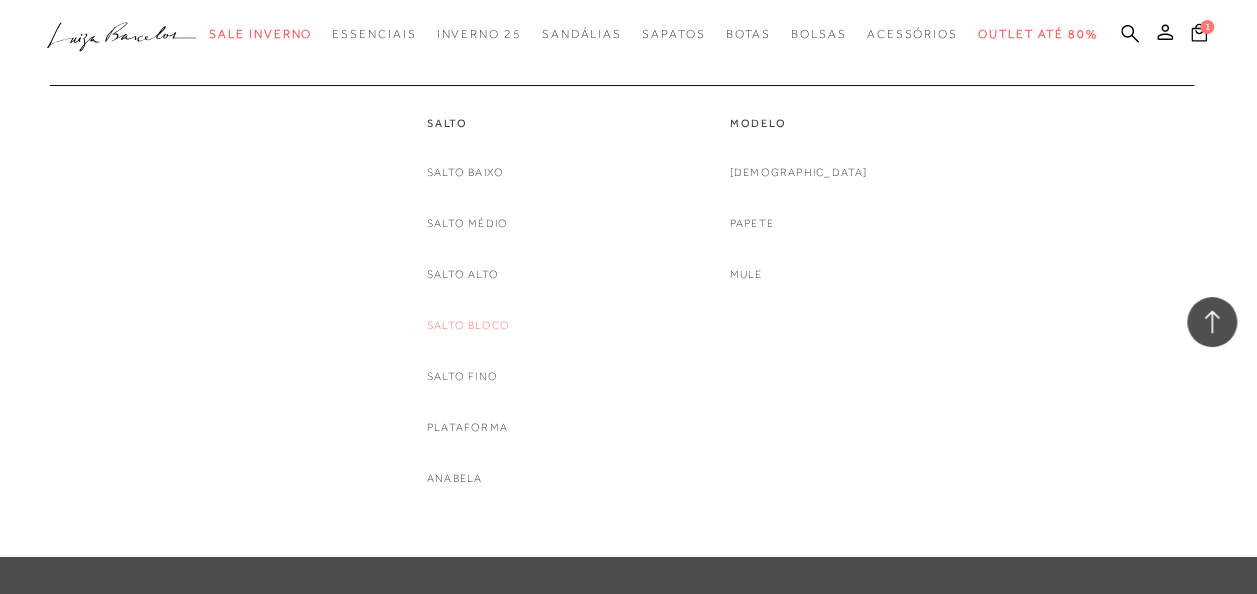 click on "Salto Bloco" at bounding box center (468, 325) 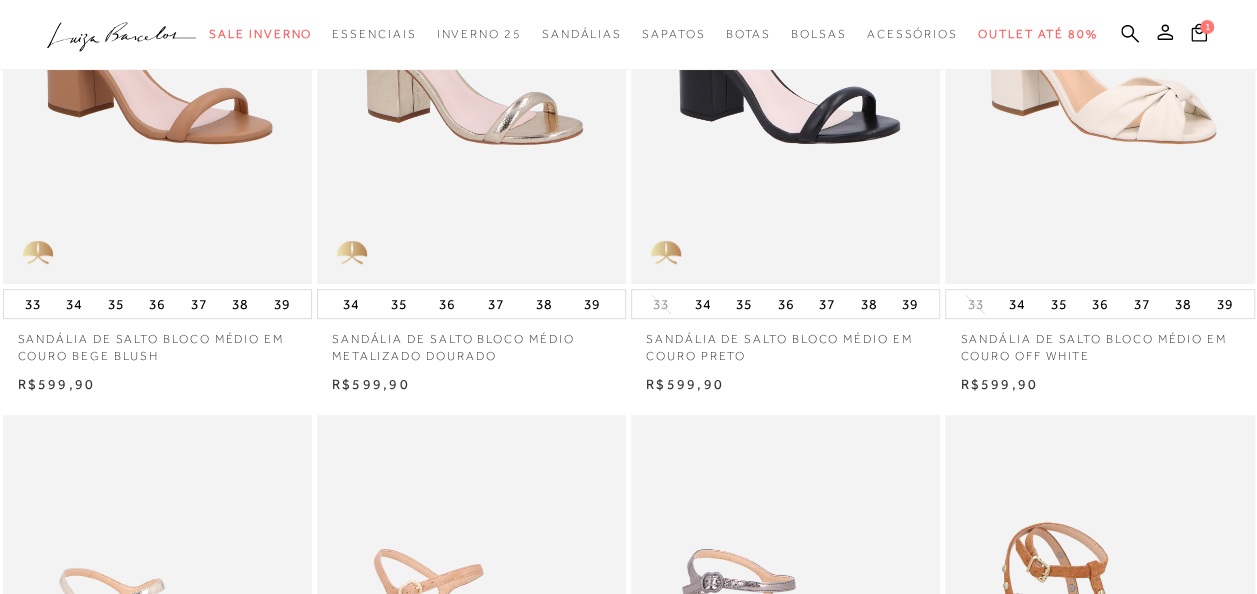 scroll, scrollTop: 537, scrollLeft: 0, axis: vertical 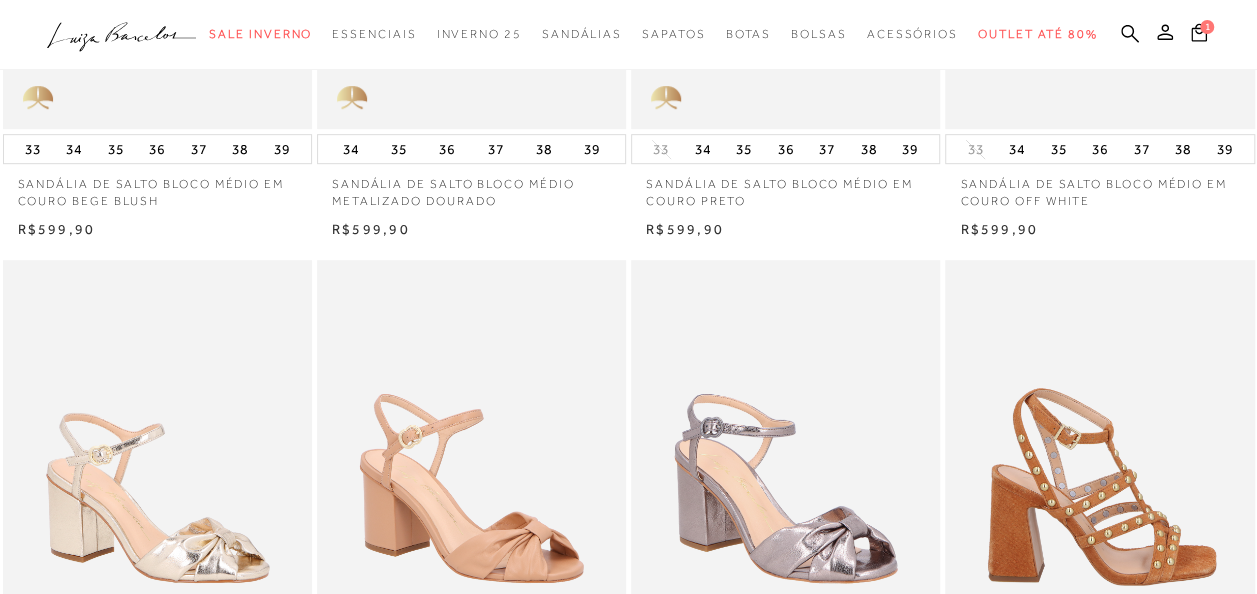 drag, startPoint x: 1192, startPoint y: 380, endPoint x: 1238, endPoint y: 332, distance: 66.48308 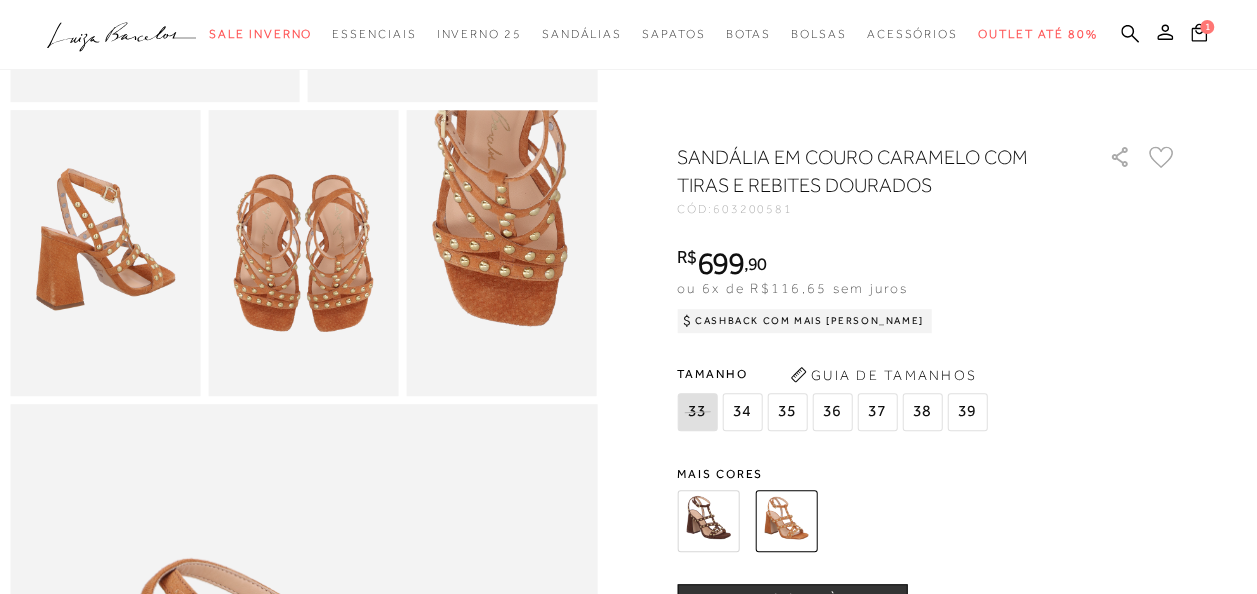 scroll, scrollTop: 0, scrollLeft: 0, axis: both 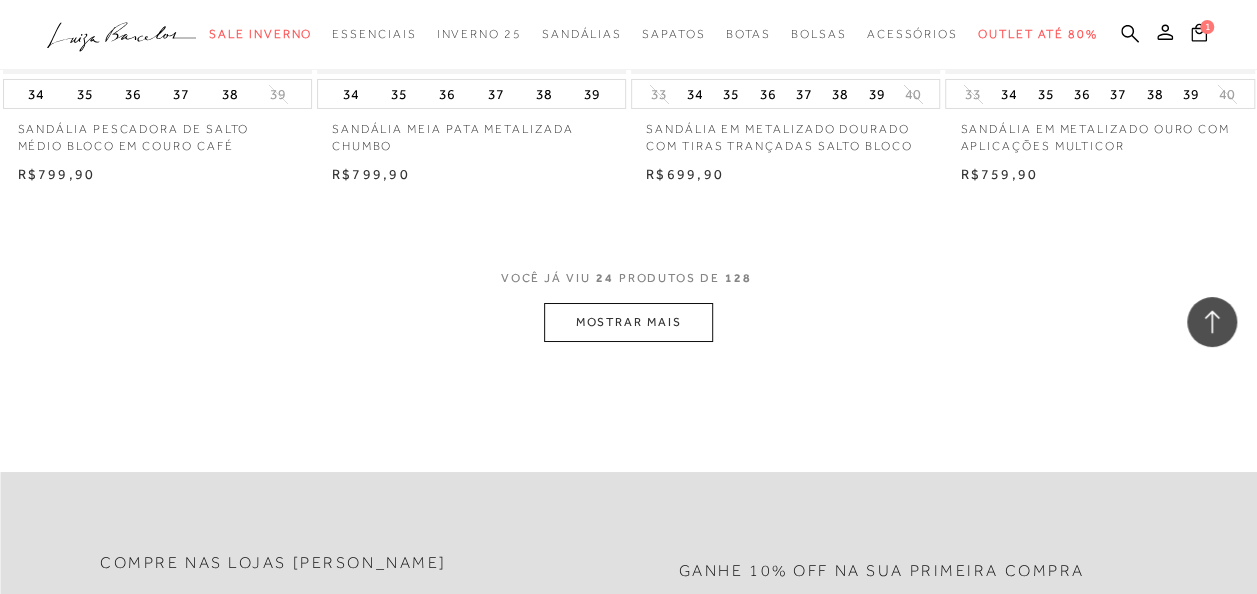 click on "MOSTRAR MAIS" at bounding box center [628, 322] 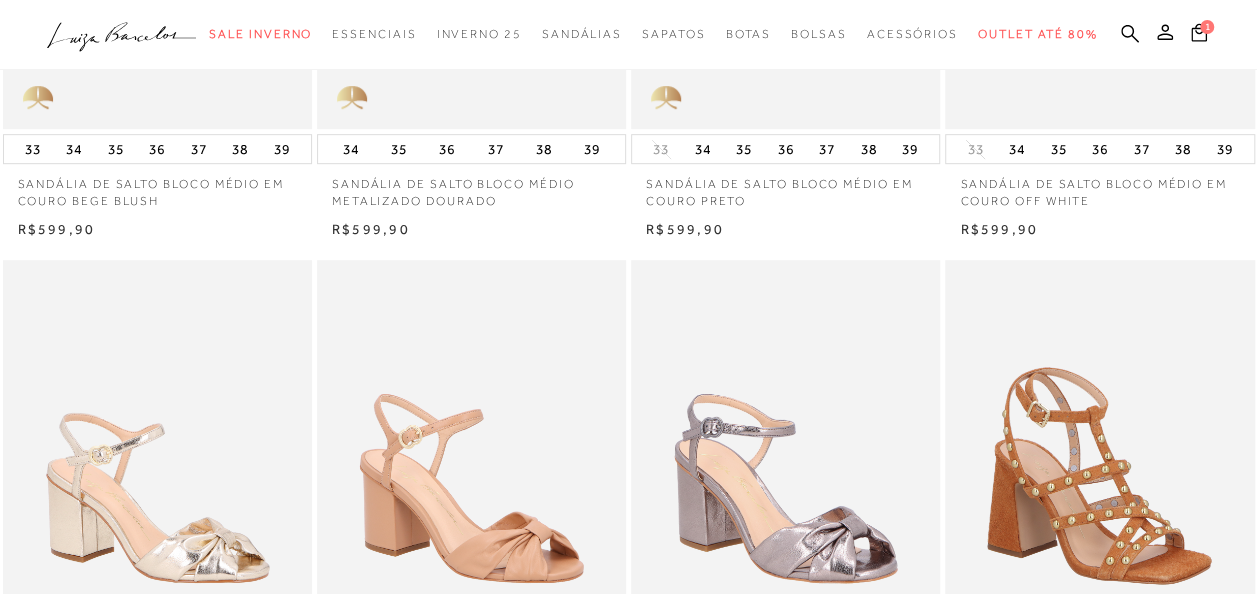 scroll, scrollTop: 198, scrollLeft: 0, axis: vertical 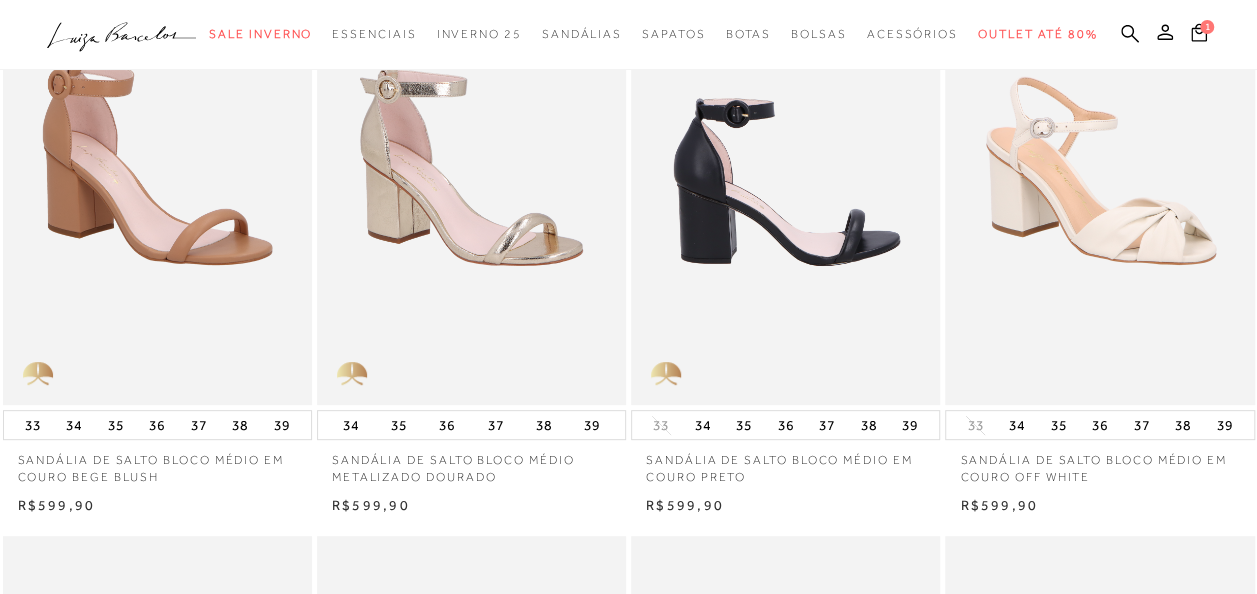 click at bounding box center (786, 174) 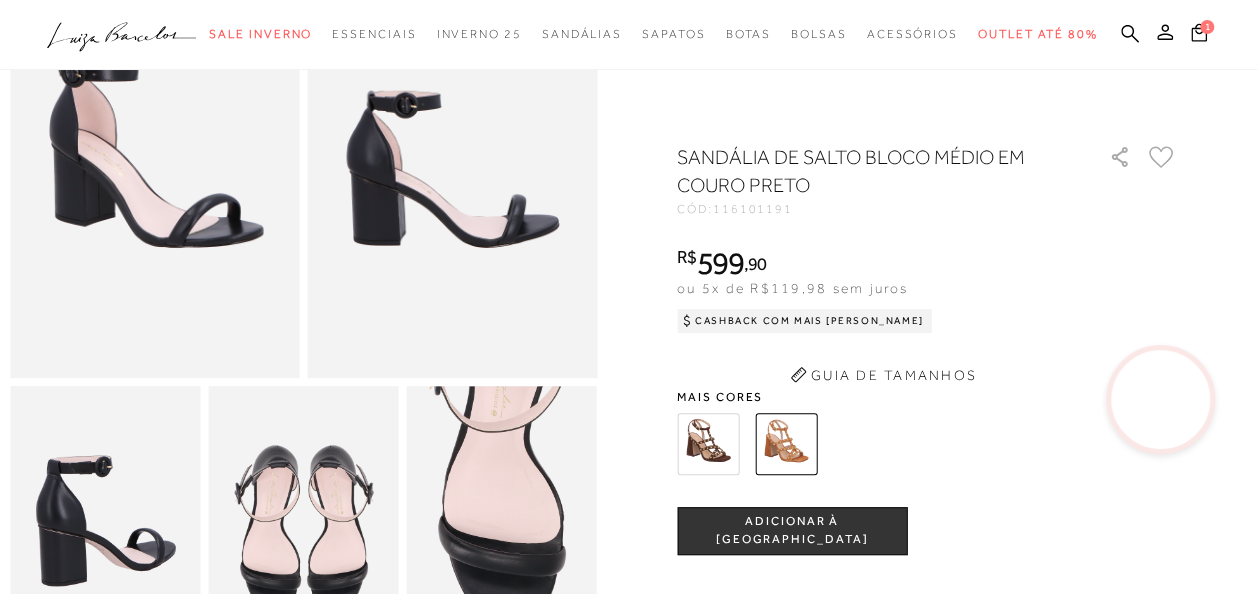 scroll, scrollTop: 0, scrollLeft: 0, axis: both 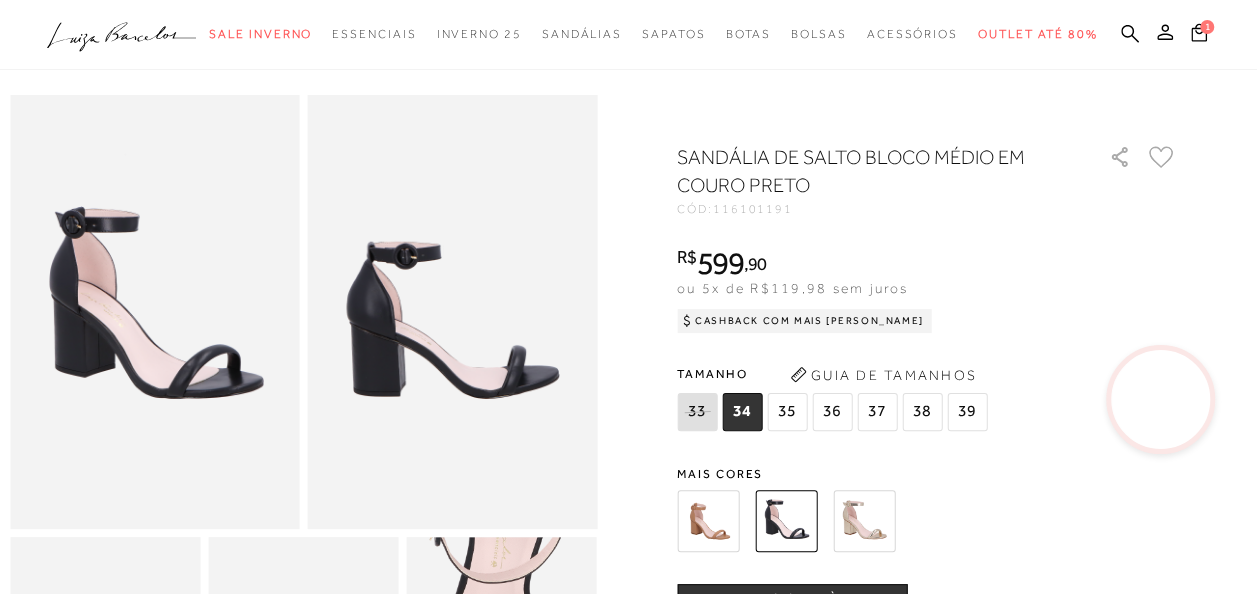 click at bounding box center (1161, 400) 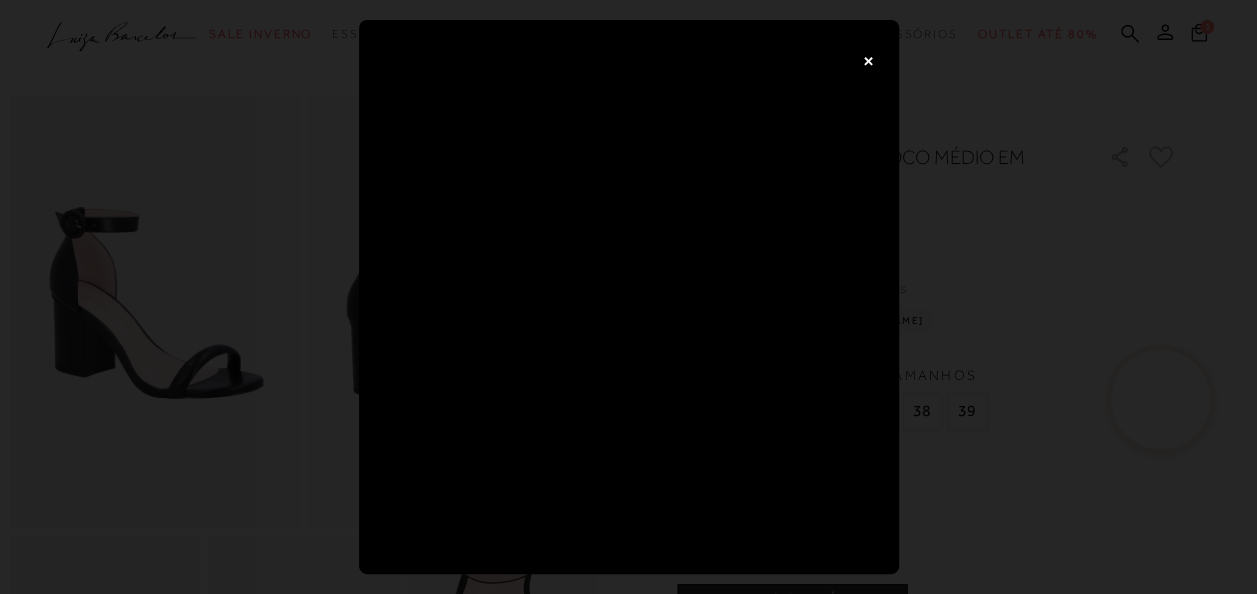 click on "×" at bounding box center (869, 60) 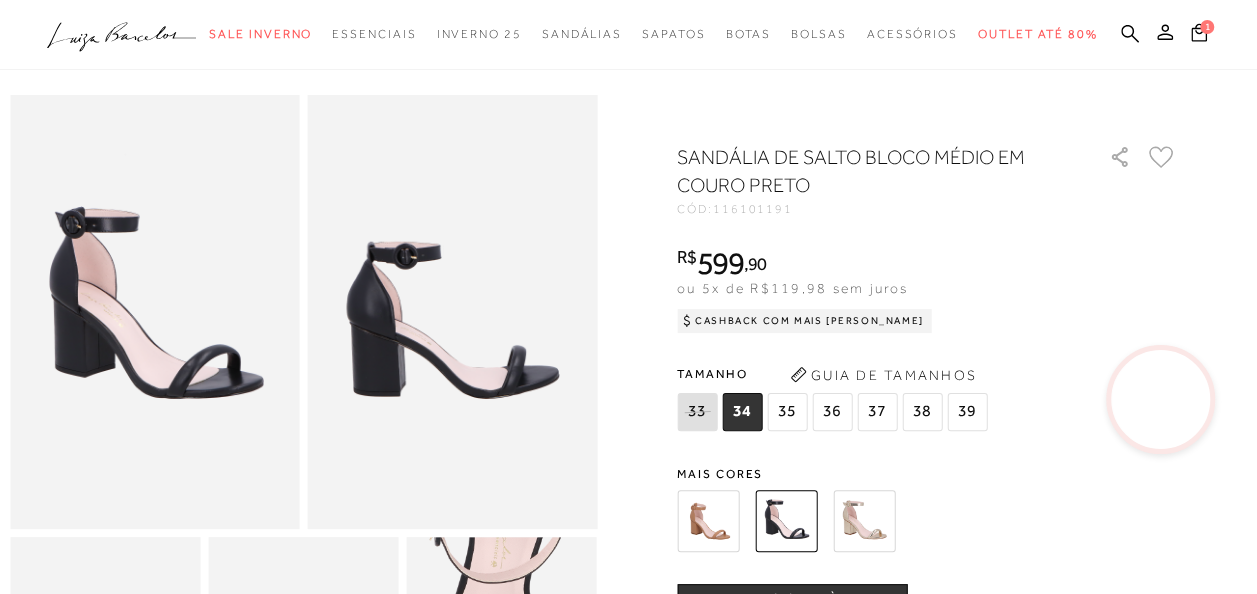 click on "35" at bounding box center [787, 412] 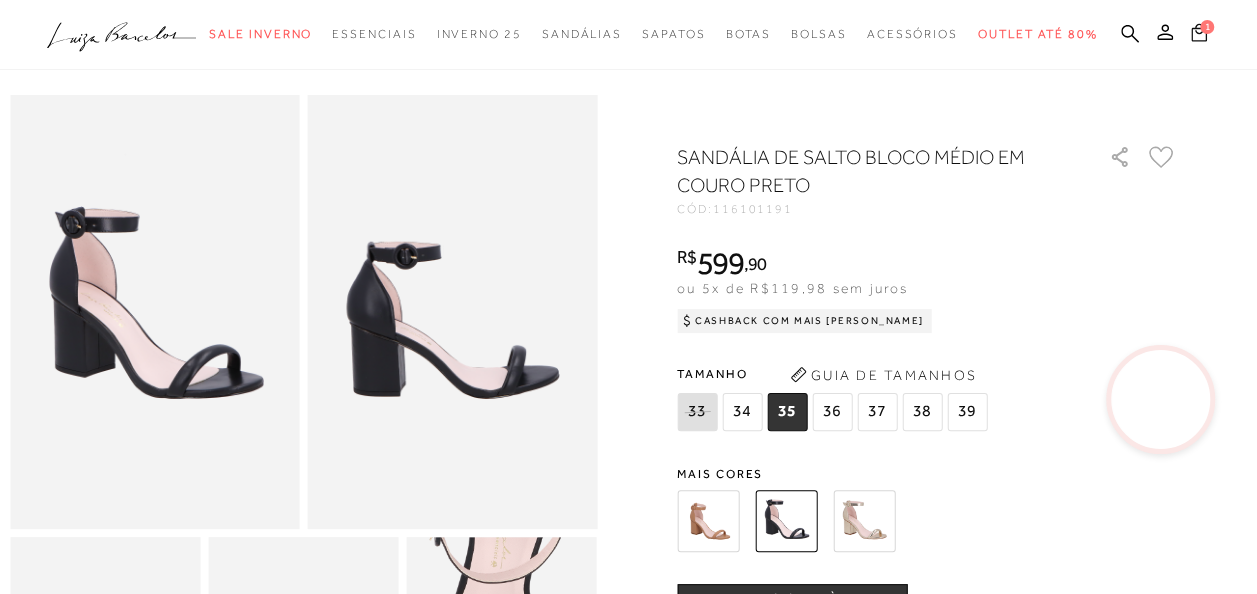 click 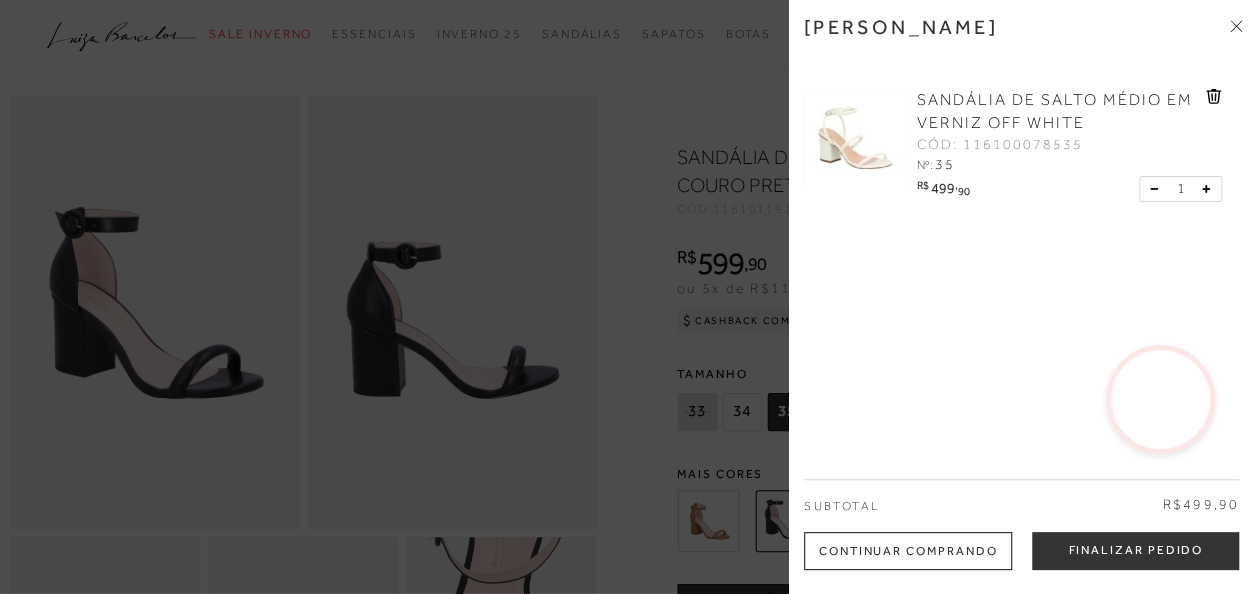 click 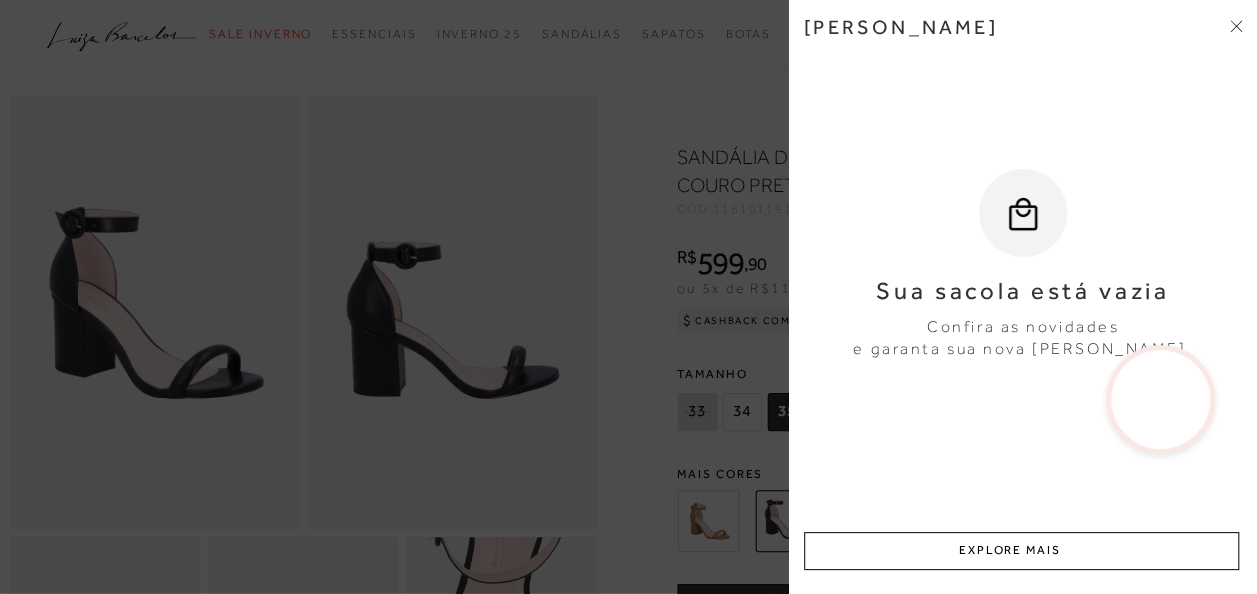 click 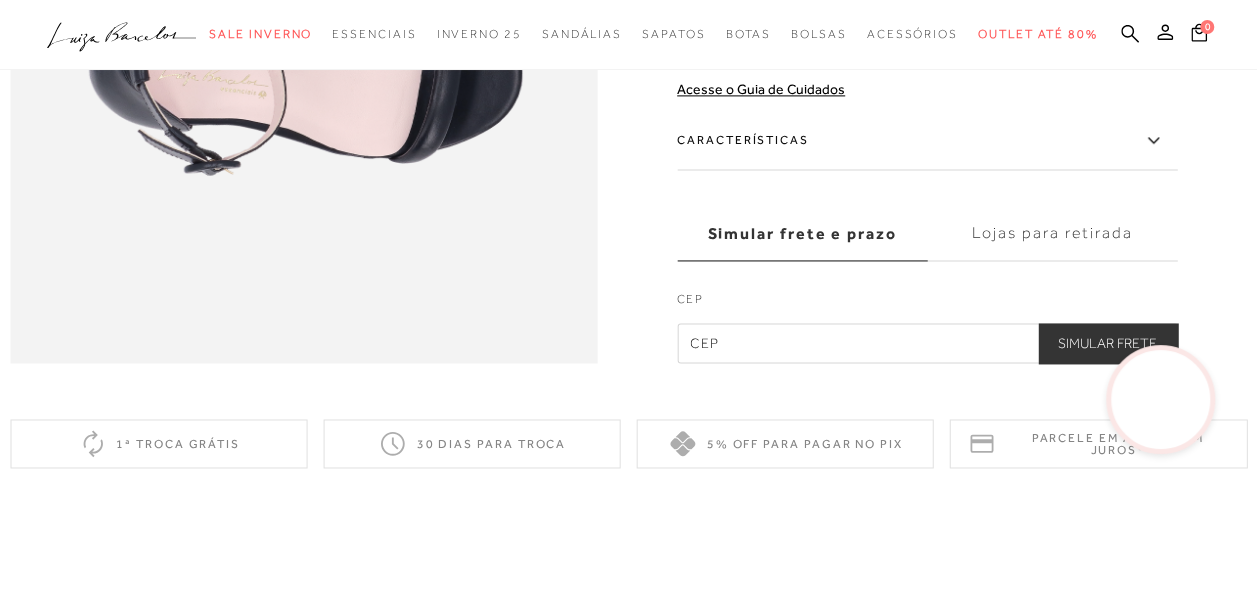 scroll, scrollTop: 1410, scrollLeft: 0, axis: vertical 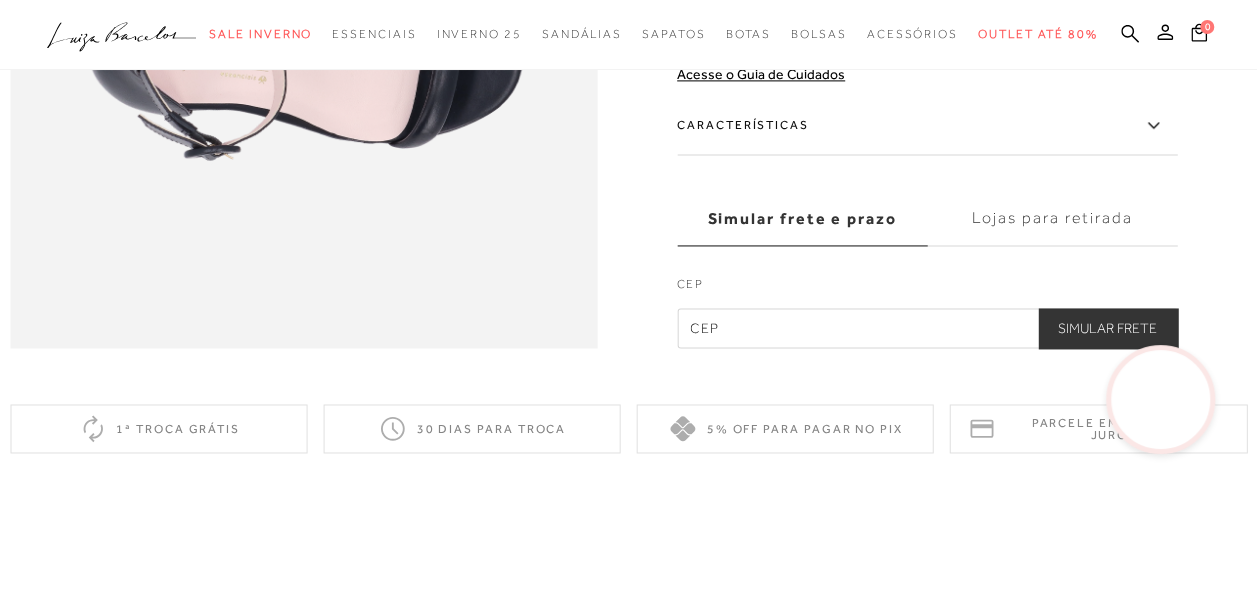 click at bounding box center [927, 328] 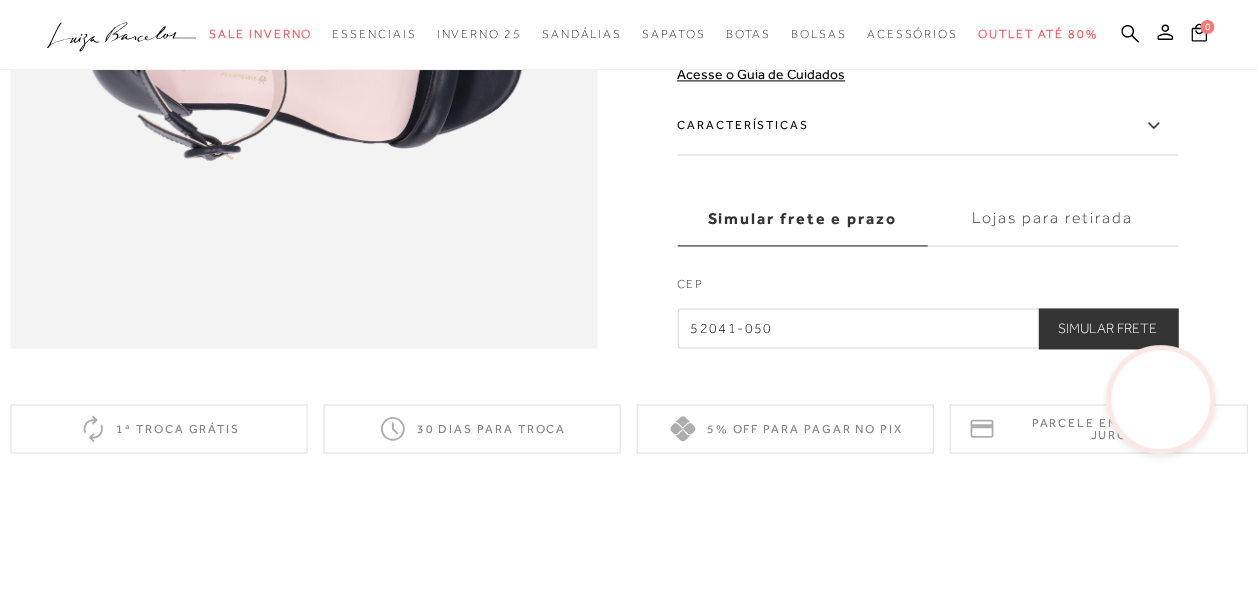 click on "Simular Frete" at bounding box center [1107, 328] 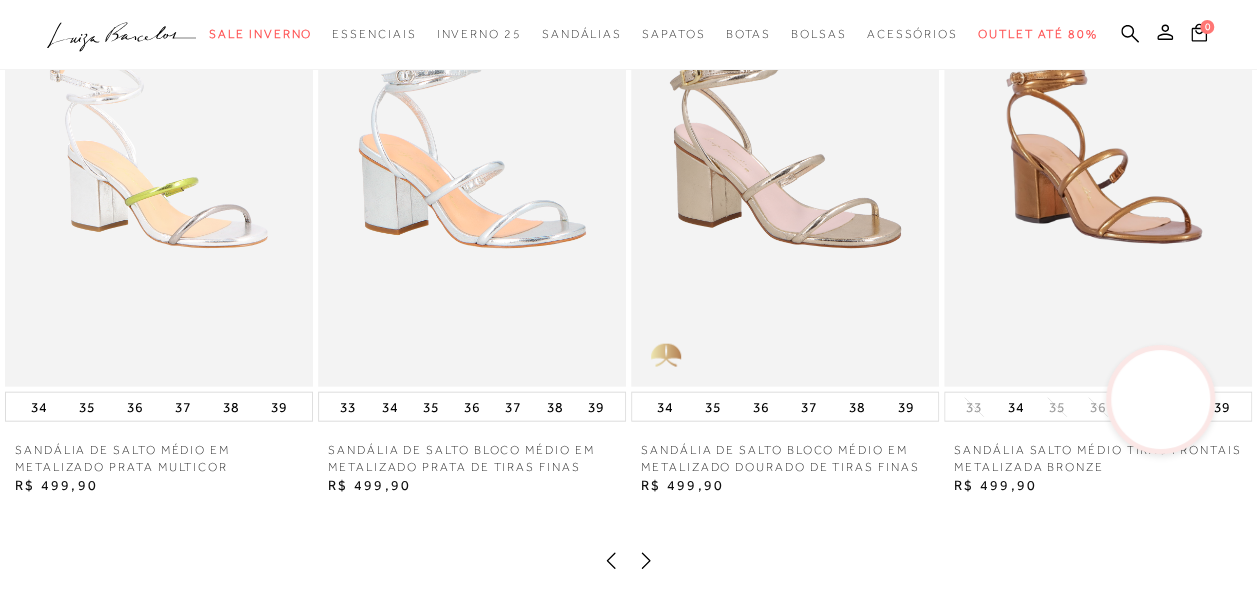 scroll, scrollTop: 2171, scrollLeft: 0, axis: vertical 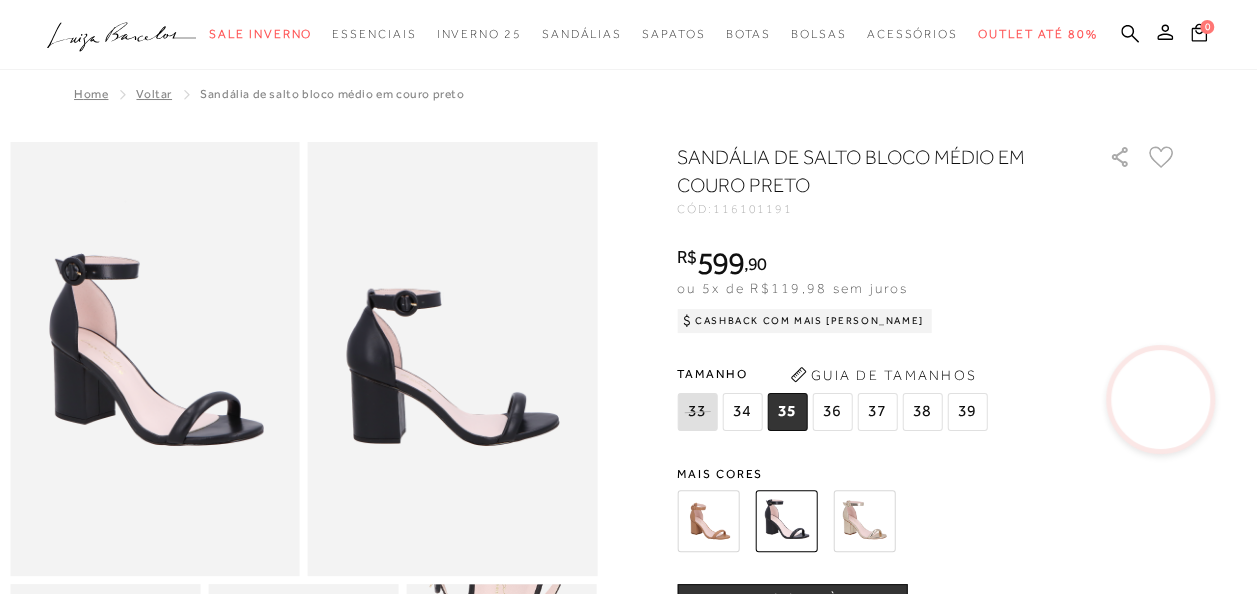 click at bounding box center (864, 521) 